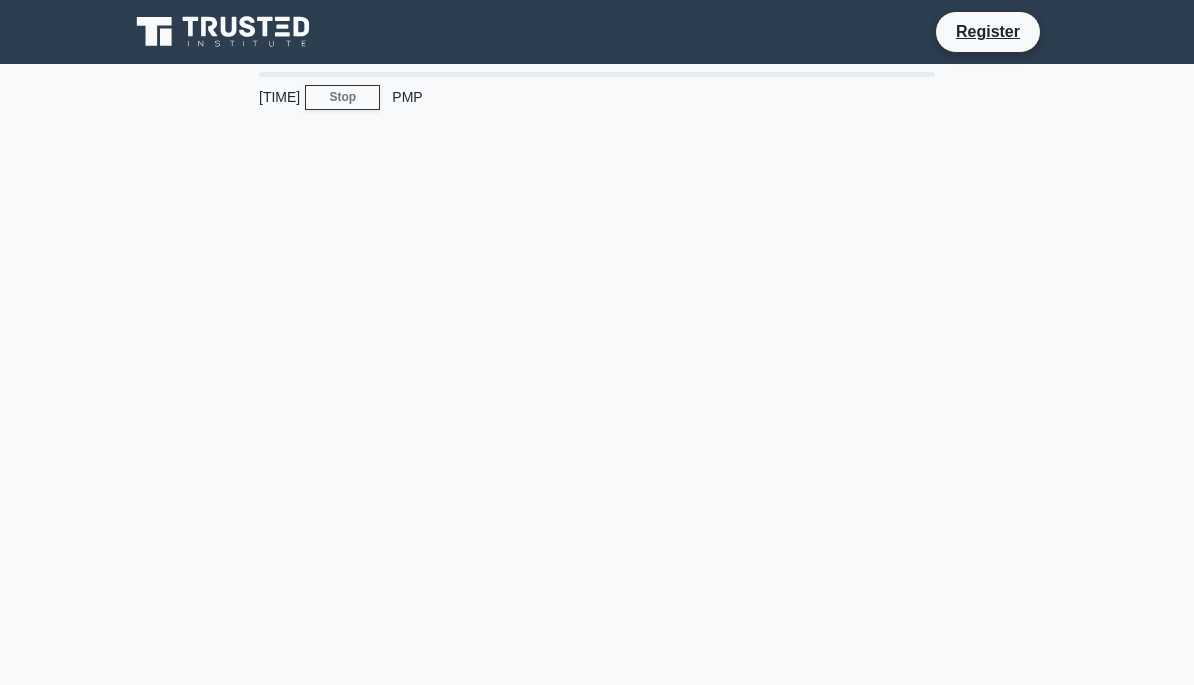 scroll, scrollTop: 0, scrollLeft: 0, axis: both 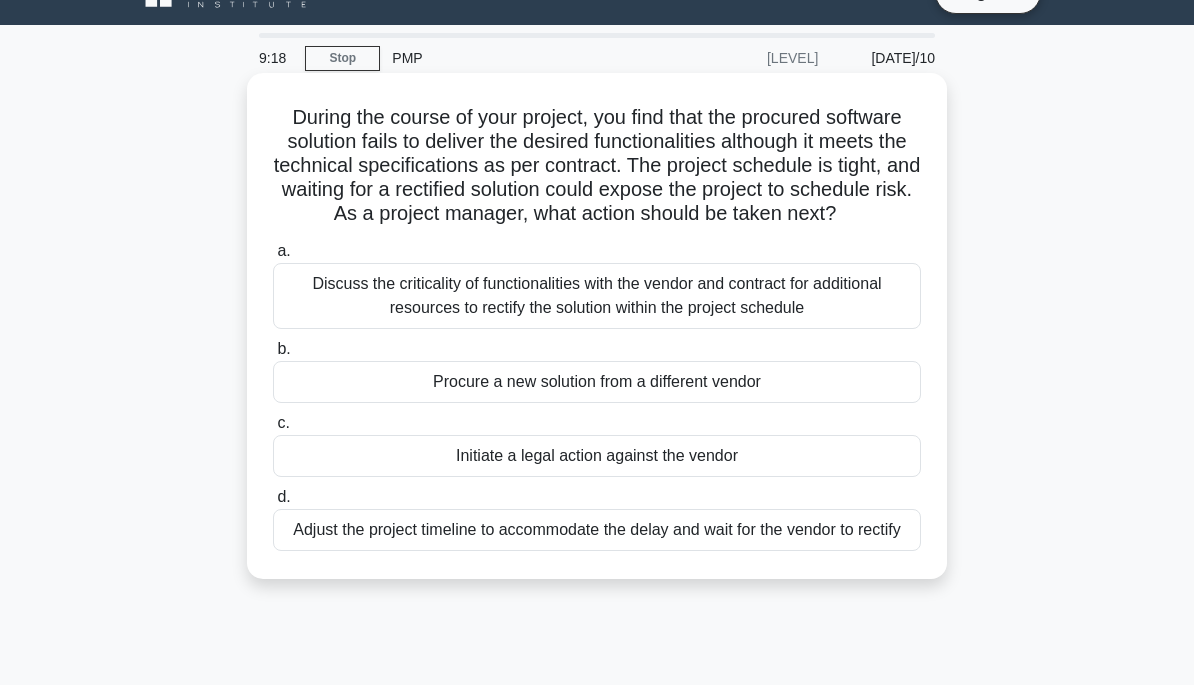 click on "Discuss the criticality of functionalities with the vendor and contract for additional resources to rectify the solution within the project schedule" at bounding box center (597, 296) 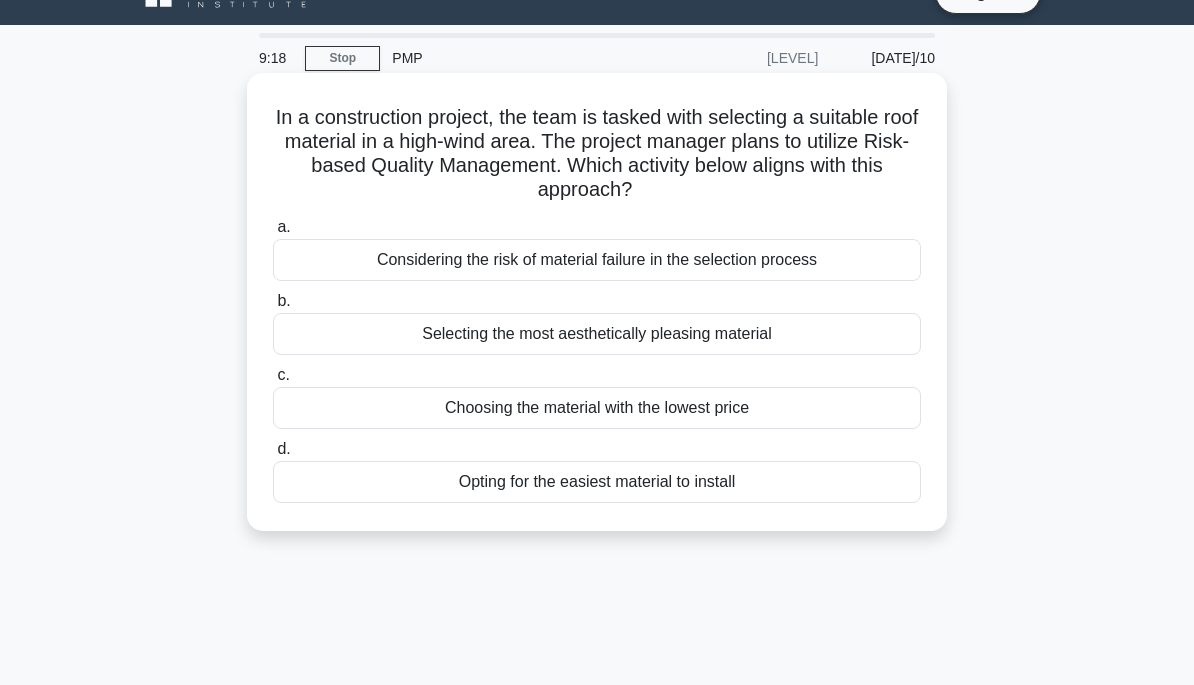 click on "Selecting the most aesthetically pleasing material" at bounding box center (597, 334) 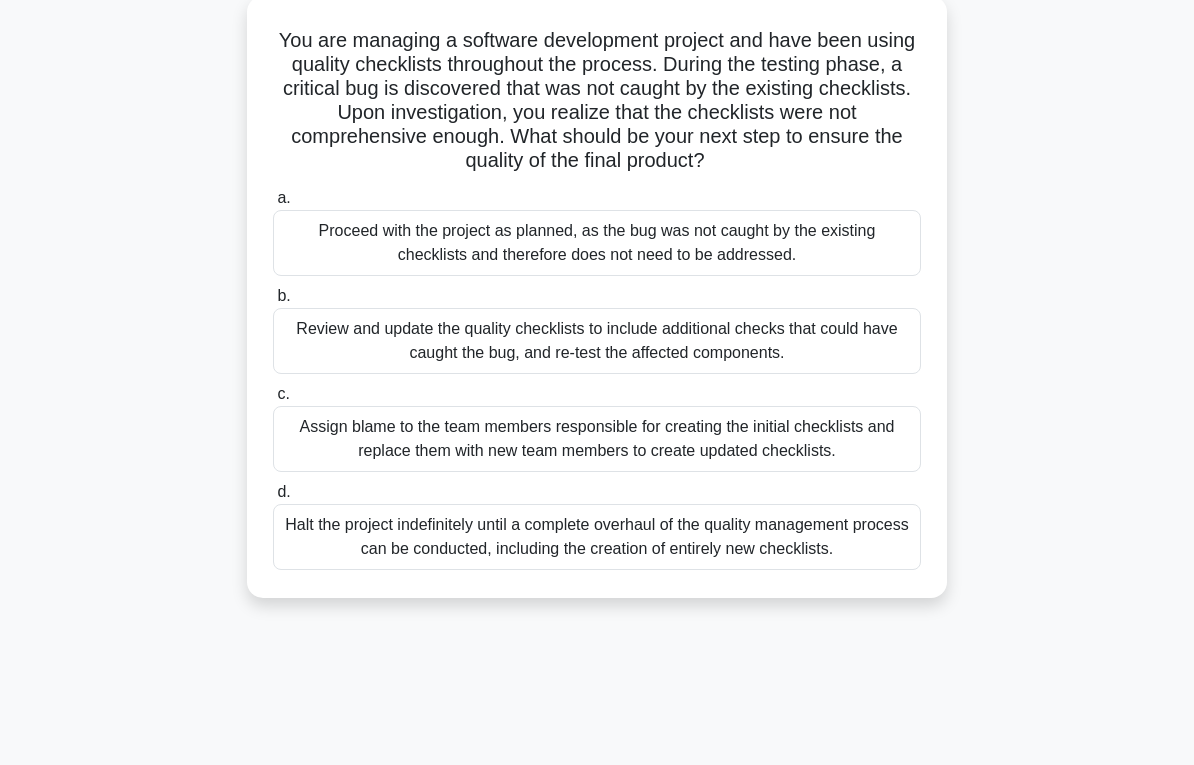 scroll, scrollTop: 122, scrollLeft: 0, axis: vertical 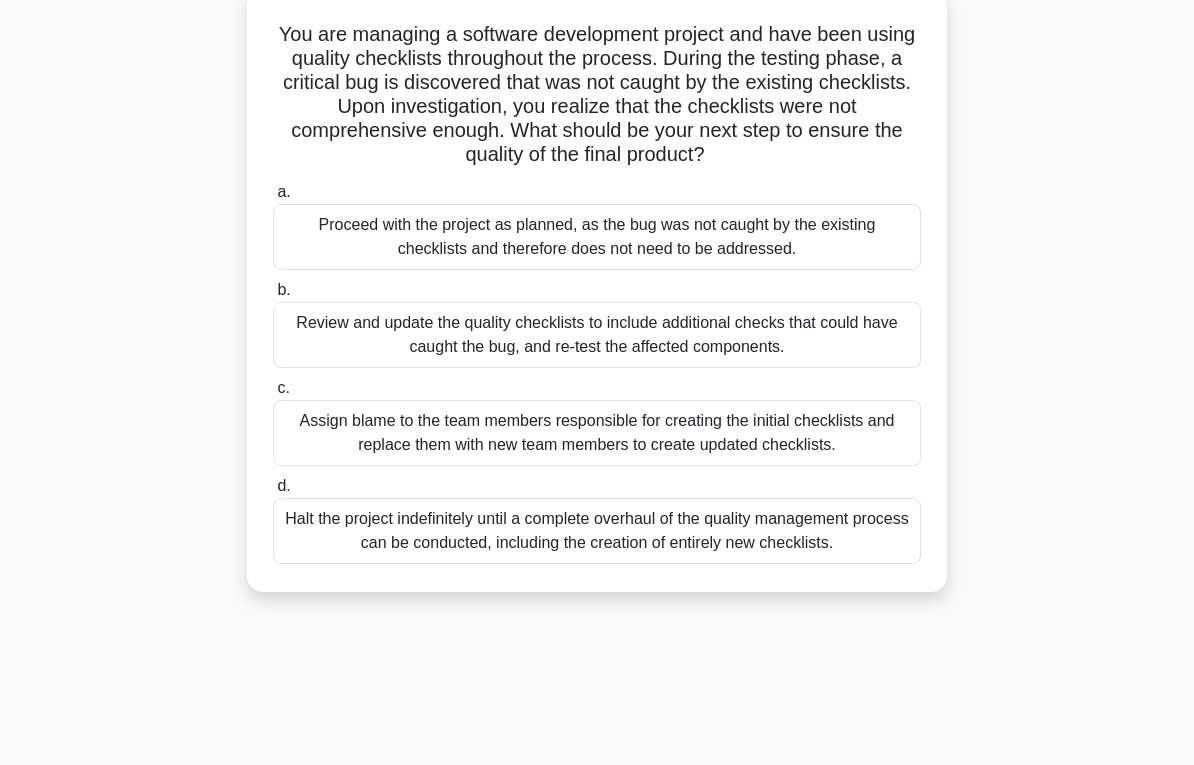 click on "Review and update the quality checklists to include additional checks that could have caught the bug, and re-test the affected components." at bounding box center [597, 335] 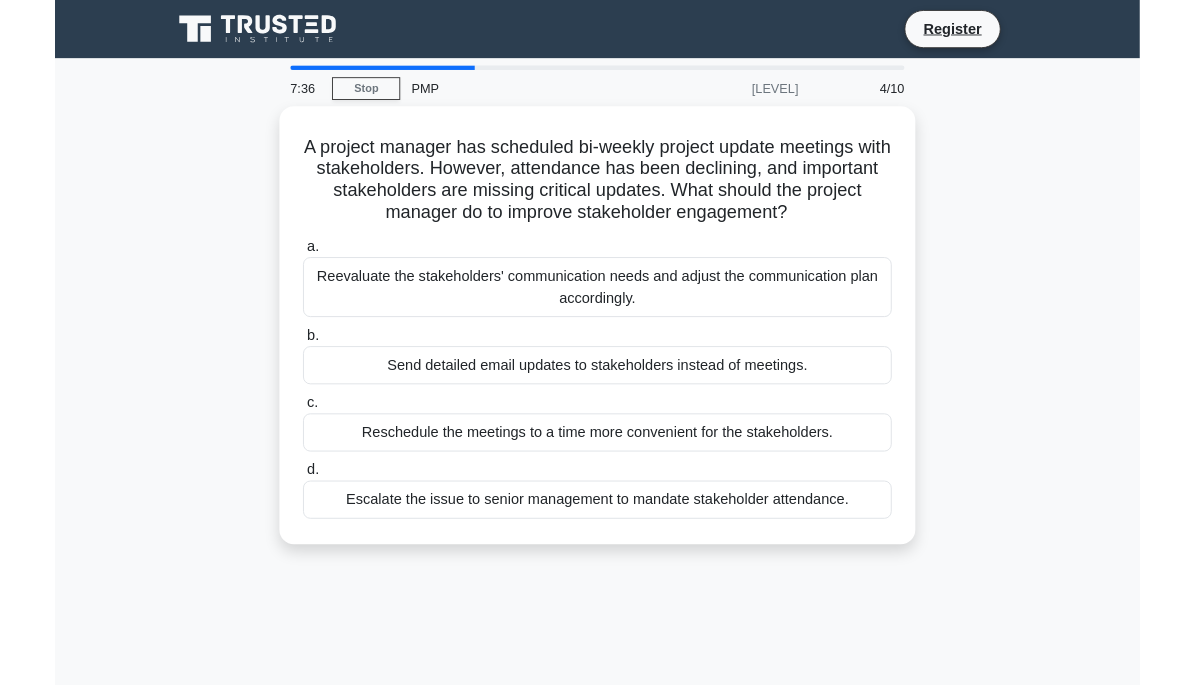 scroll, scrollTop: 69, scrollLeft: 0, axis: vertical 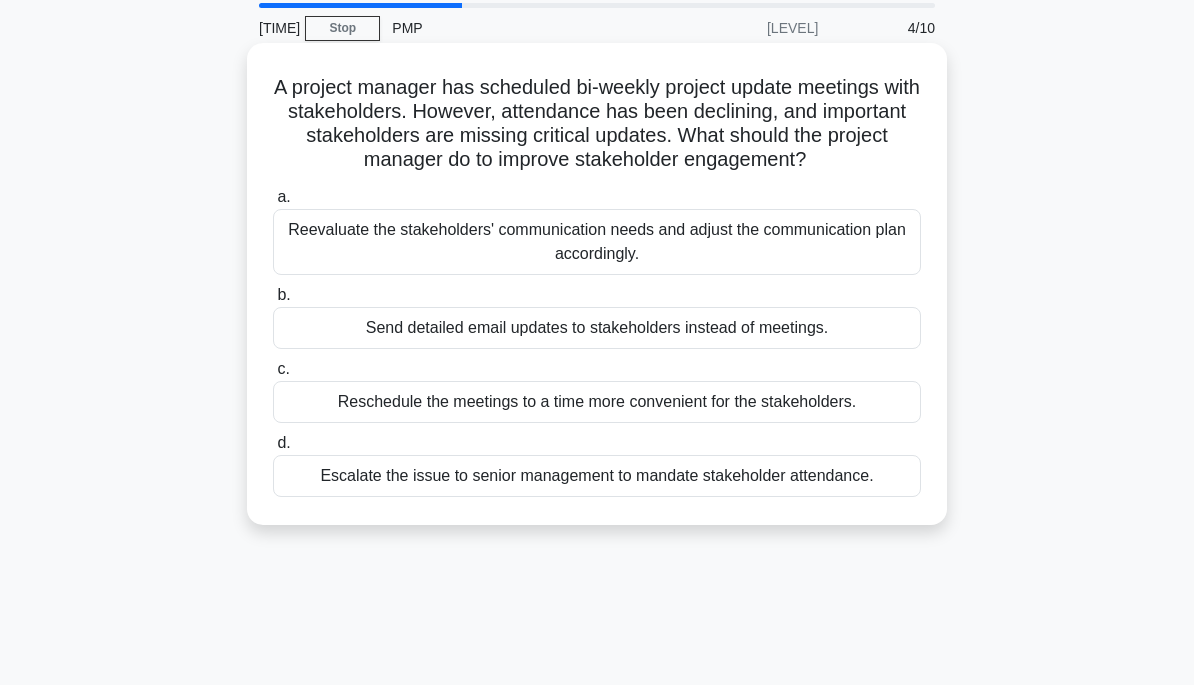 click on "Reevaluate the stakeholders' communication needs and adjust the communication plan accordingly." at bounding box center (597, 242) 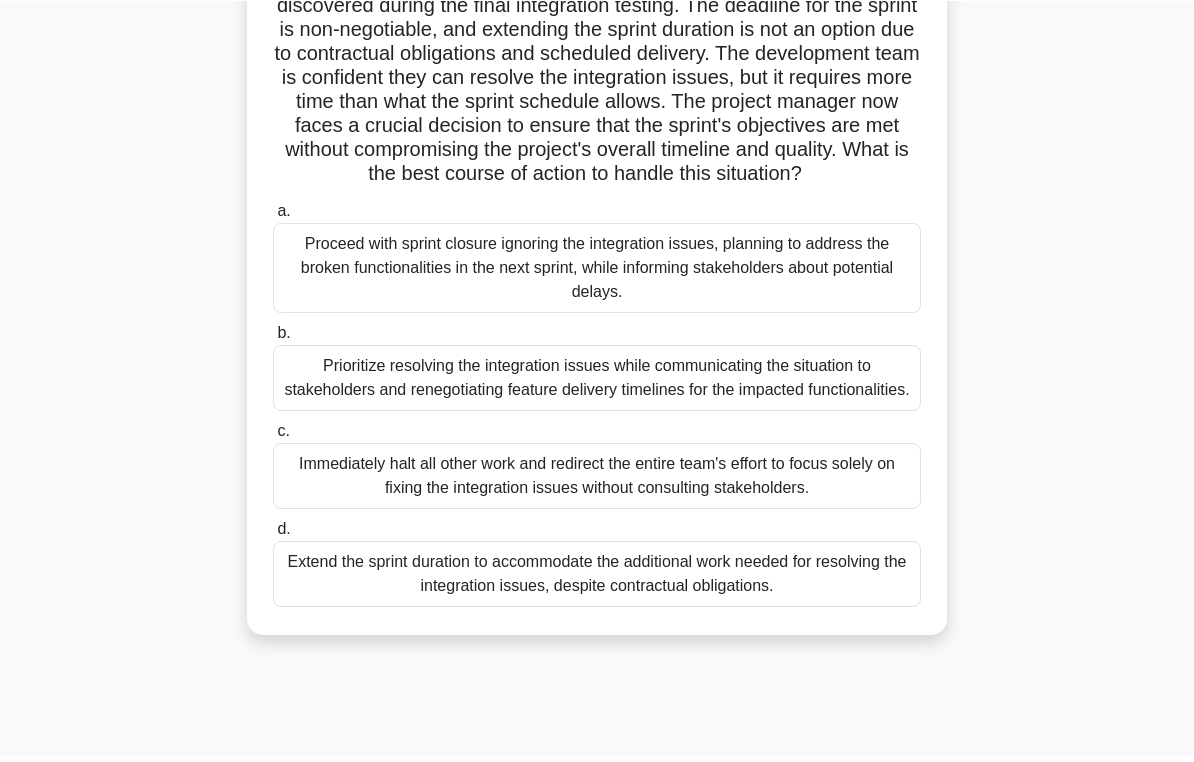scroll, scrollTop: 326, scrollLeft: 0, axis: vertical 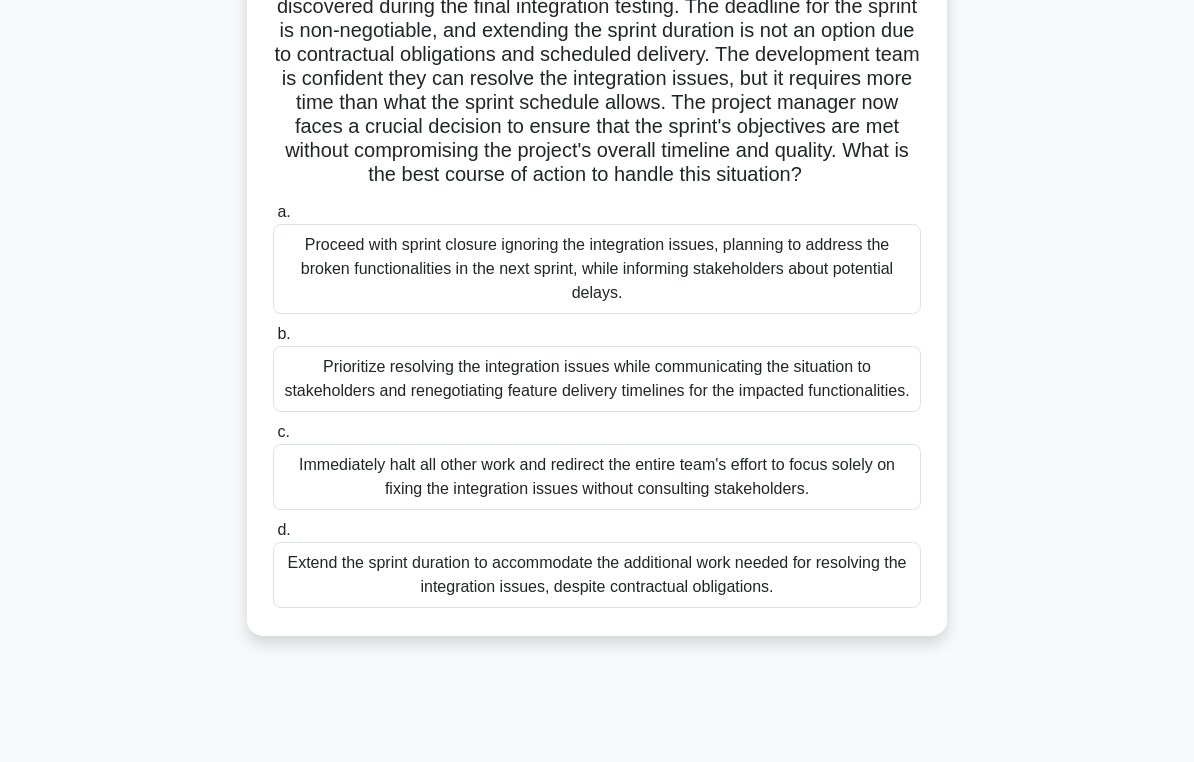 click on "Prioritize resolving the integration issues while communicating the situation to stakeholders and renegotiating feature delivery timelines for the impacted functionalities." at bounding box center (597, 379) 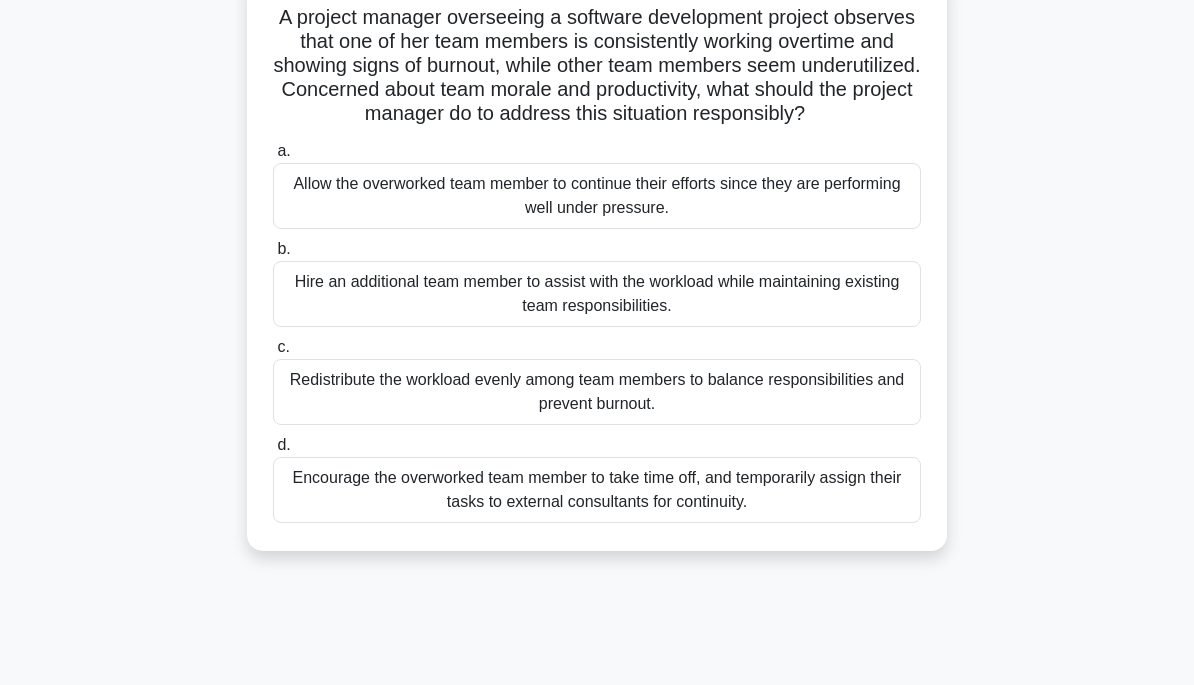 scroll, scrollTop: 137, scrollLeft: 0, axis: vertical 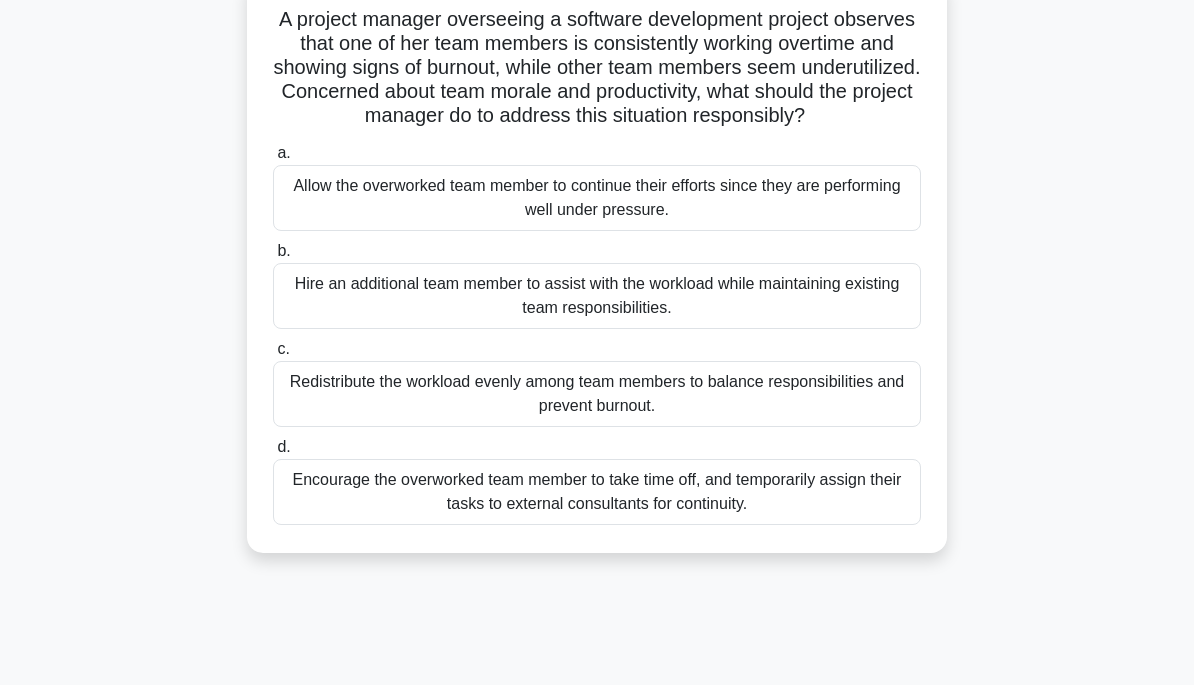click on "Encourage the overworked team member to take time off, and temporarily assign their tasks to external consultants for continuity." at bounding box center (597, 492) 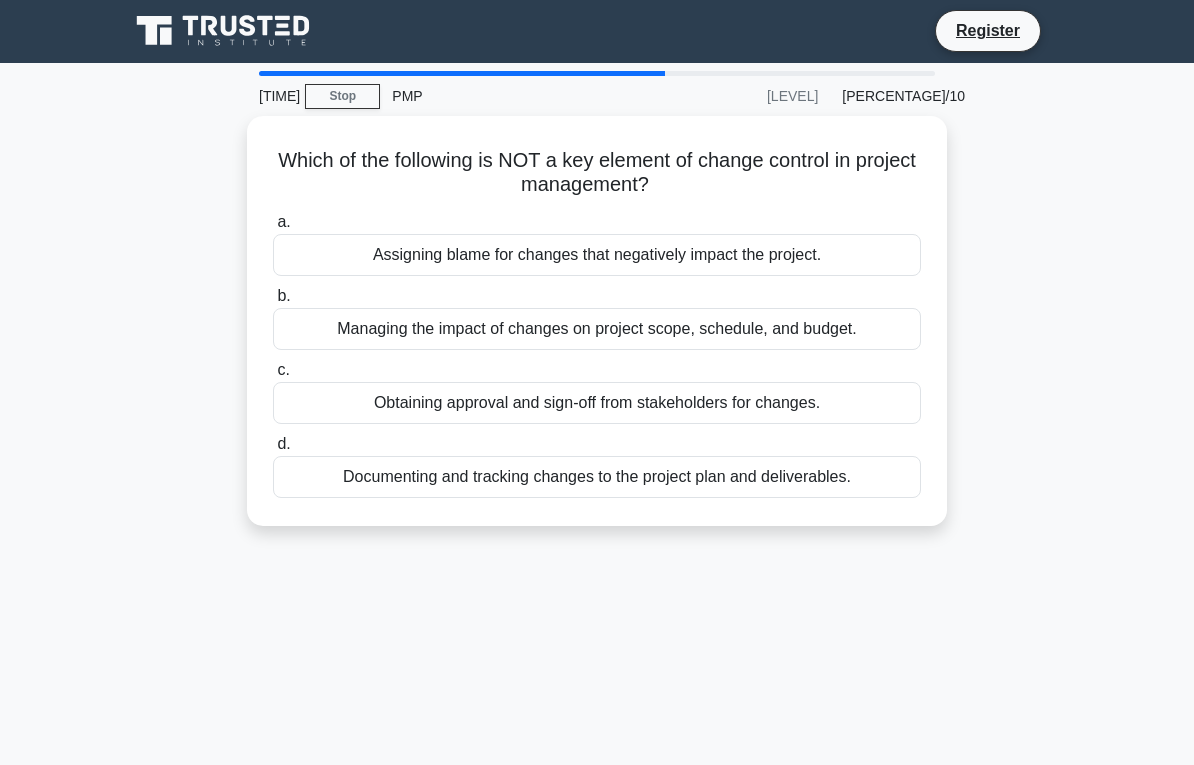 scroll, scrollTop: 0, scrollLeft: 0, axis: both 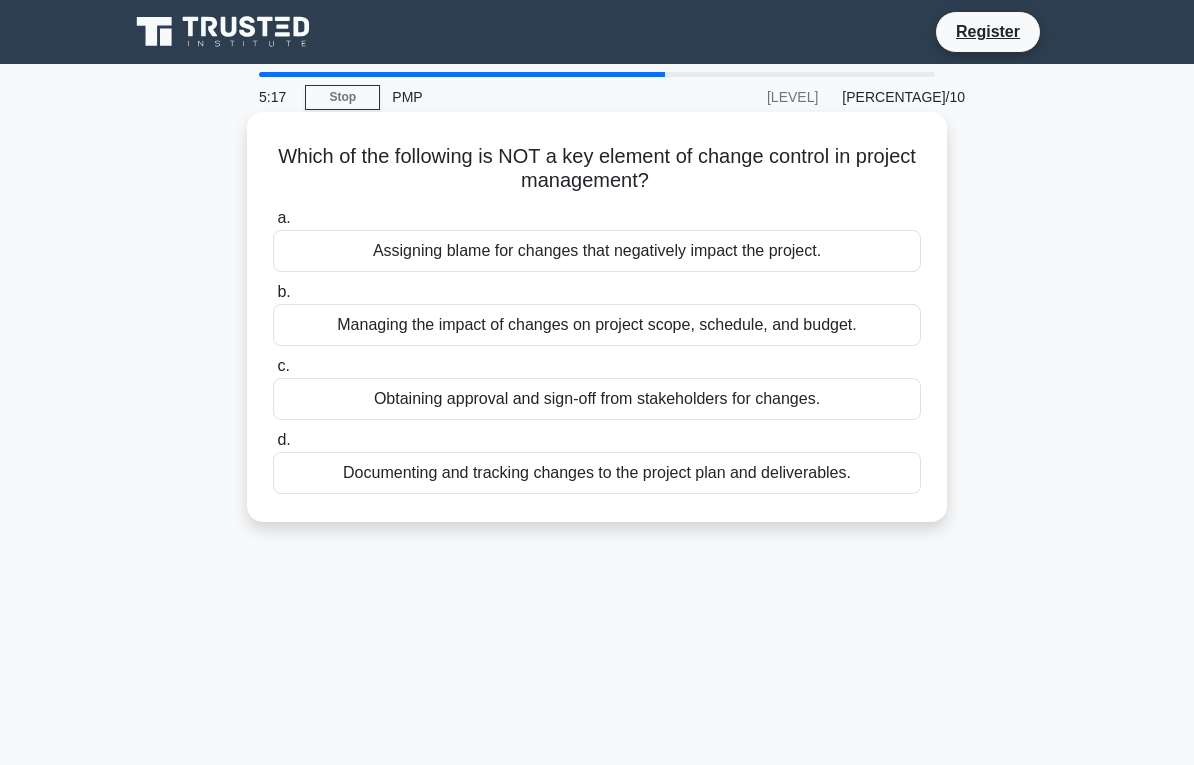 click on "Obtaining approval and sign-off from stakeholders for changes." at bounding box center (597, 399) 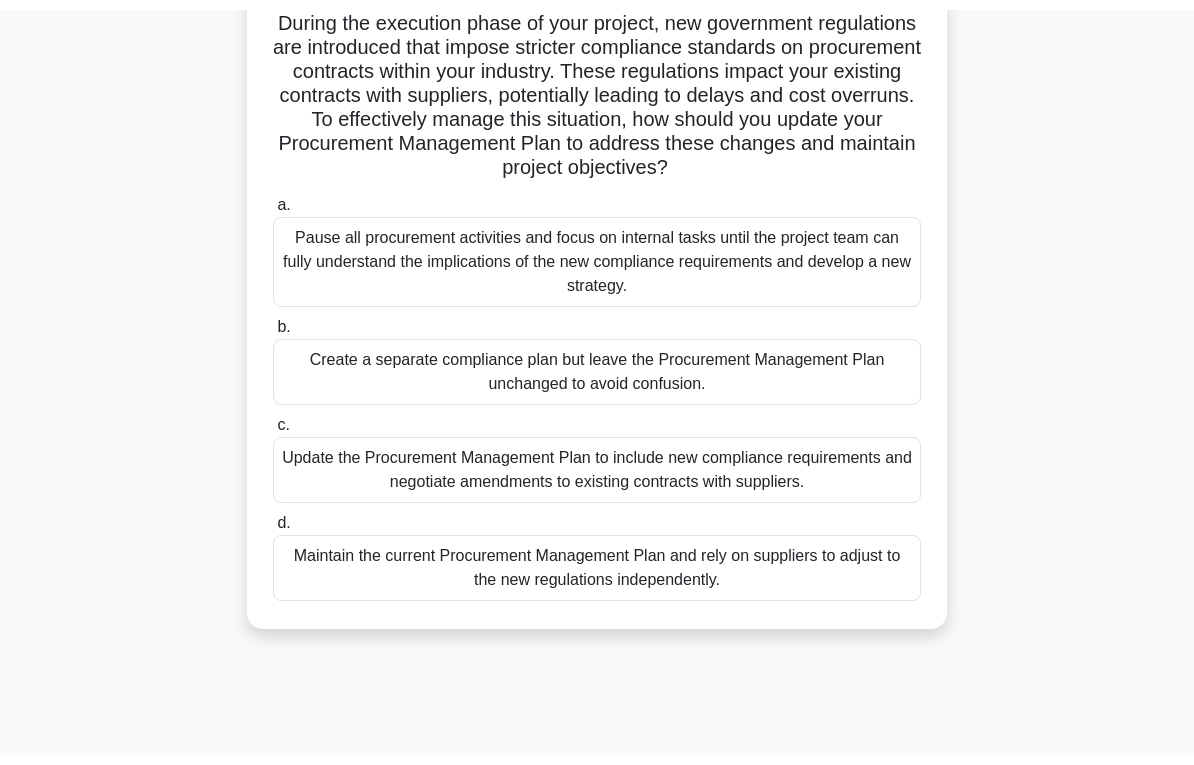 scroll, scrollTop: 129, scrollLeft: 0, axis: vertical 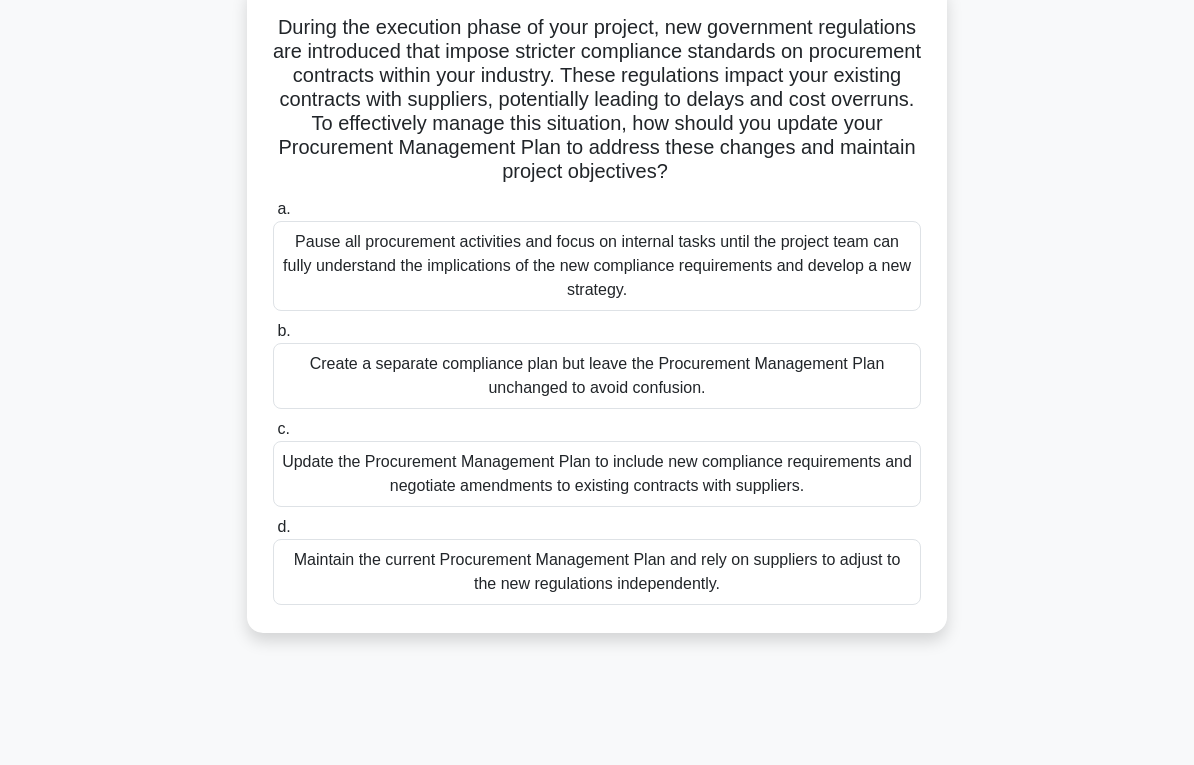 click on "Update the Procurement Management Plan to include new compliance requirements and negotiate amendments to existing contracts with suppliers." at bounding box center (597, 474) 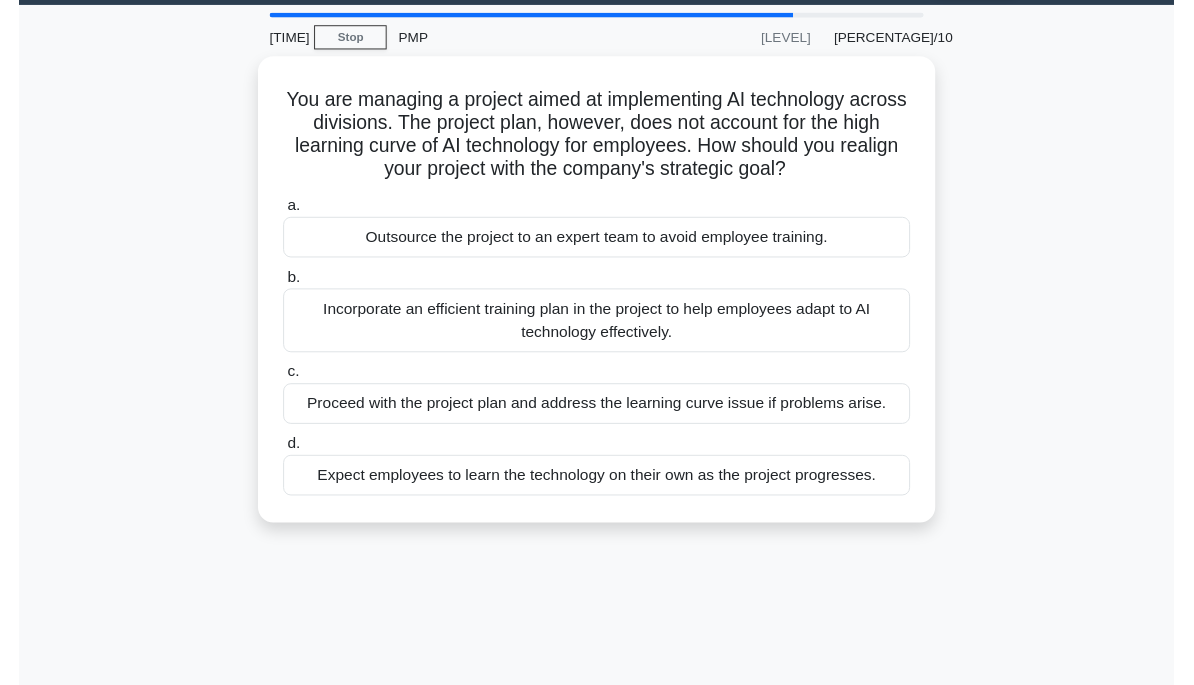 scroll, scrollTop: 81, scrollLeft: 0, axis: vertical 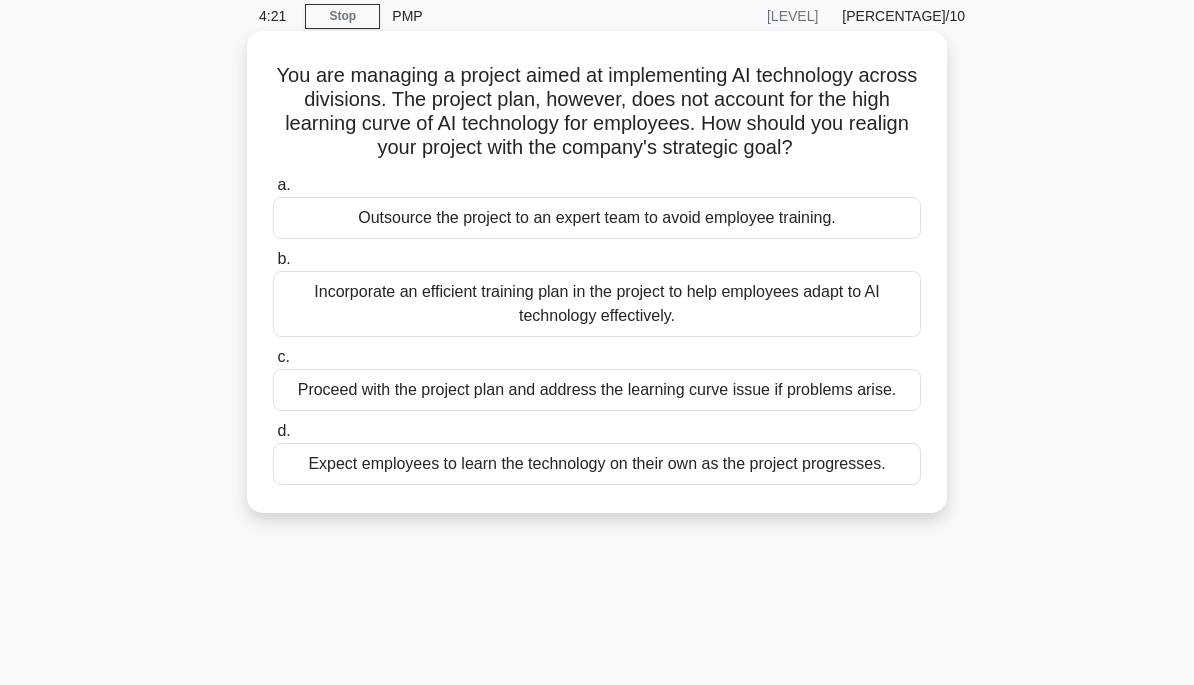 click on "Incorporate an efficient training plan in the project to help employees adapt to AI technology effectively." at bounding box center (597, 304) 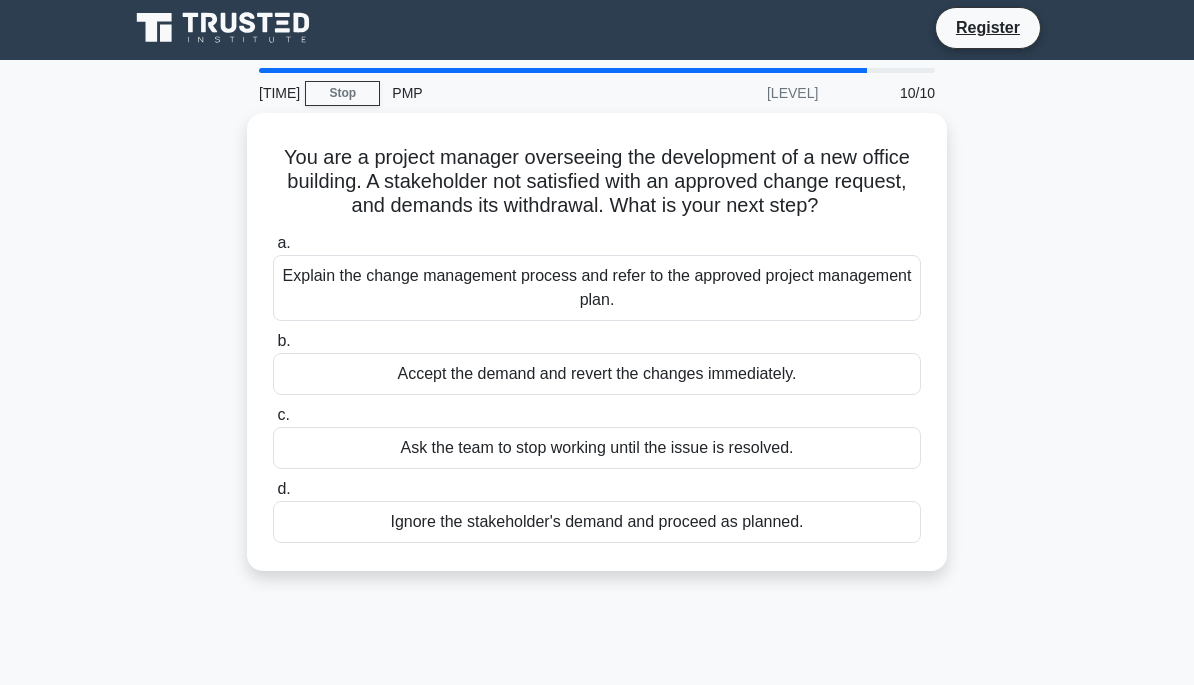 scroll, scrollTop: 0, scrollLeft: 0, axis: both 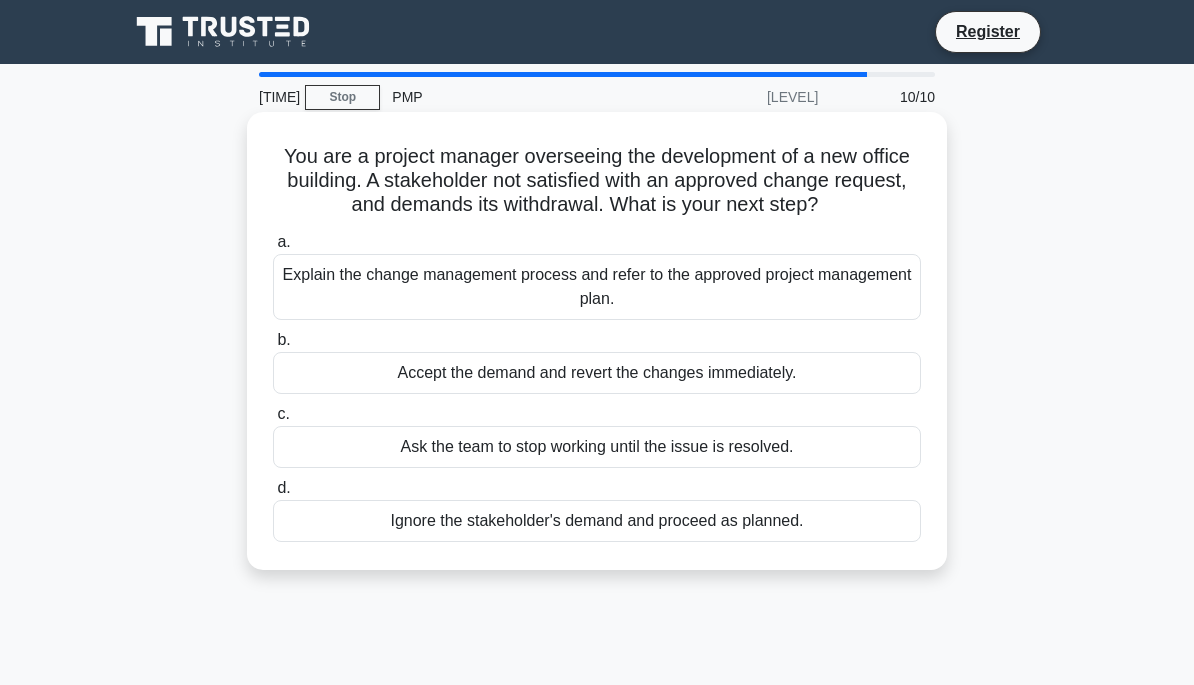 click on "Explain the change management process and refer to the approved project management plan." at bounding box center [597, 287] 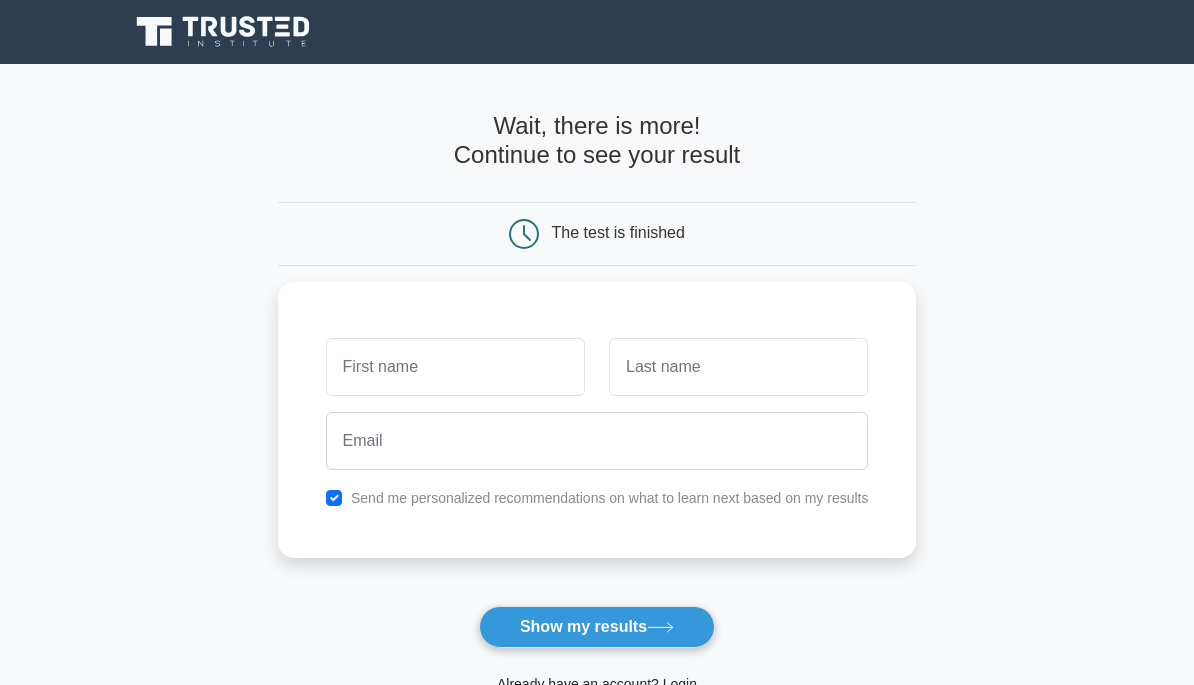 scroll, scrollTop: 0, scrollLeft: 0, axis: both 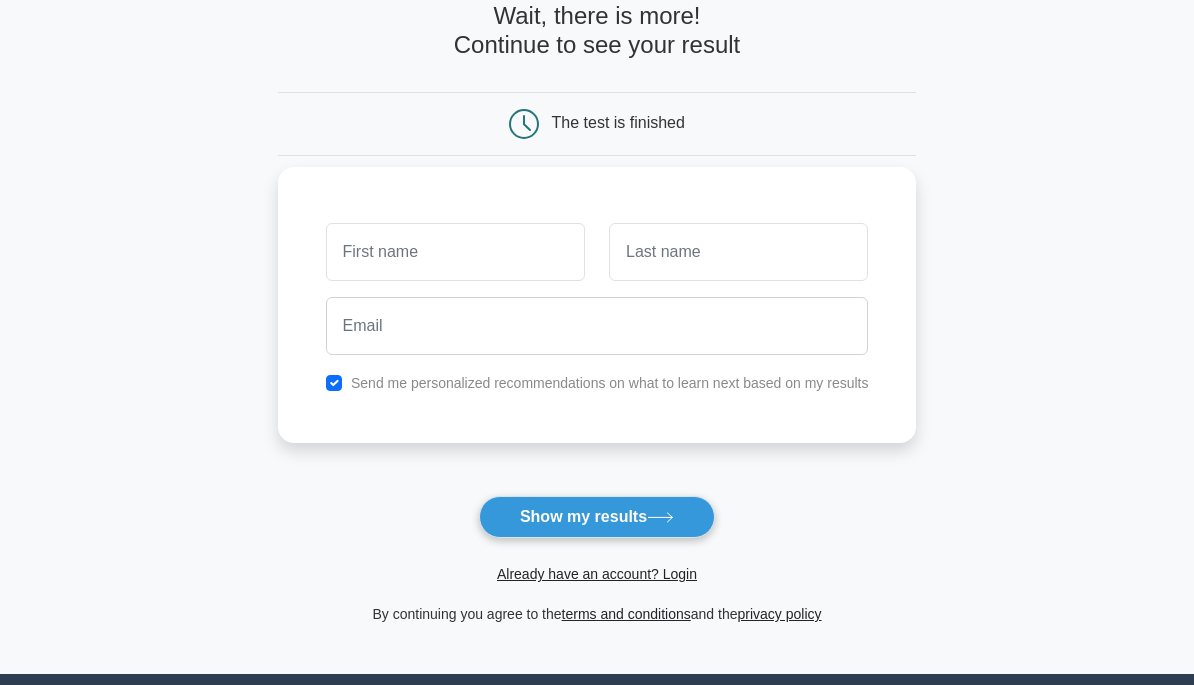 click at bounding box center [455, 252] 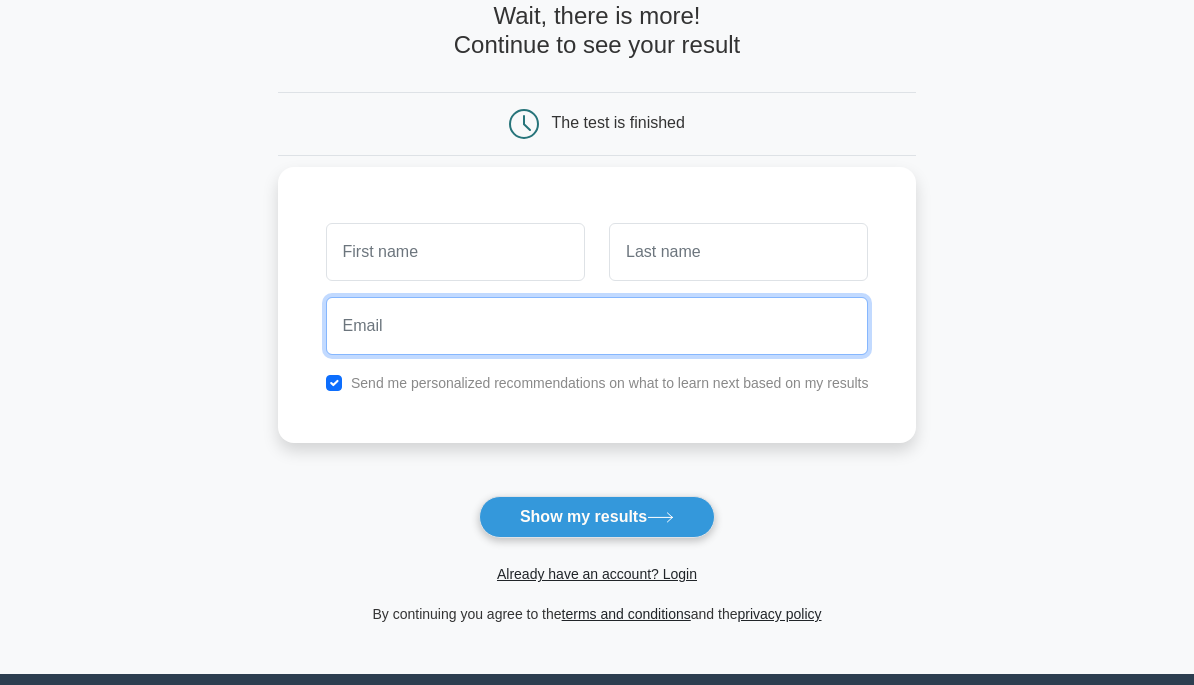 click at bounding box center [597, 326] 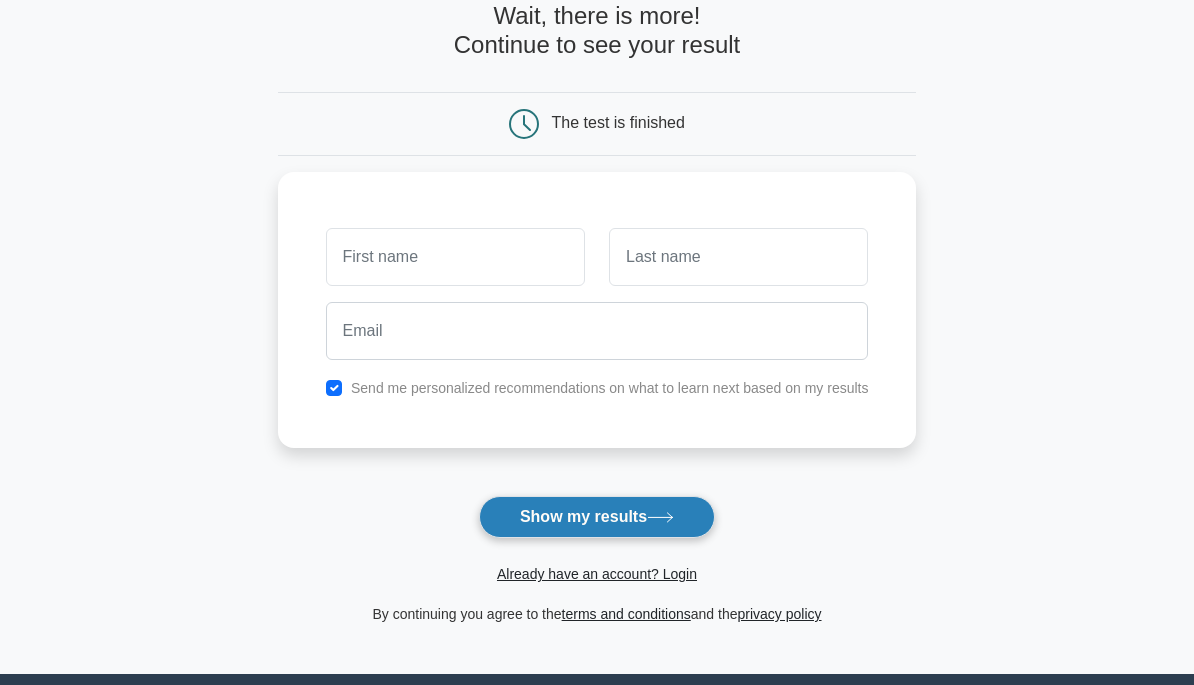 click on "Show my results" at bounding box center [597, 517] 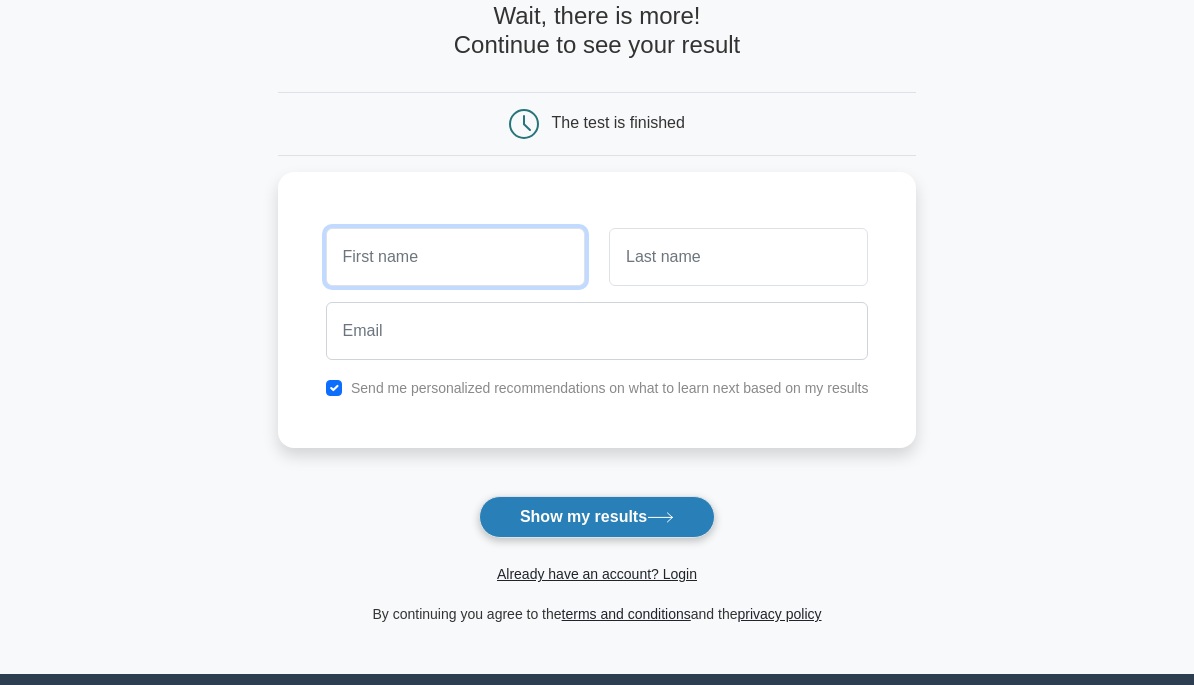 scroll, scrollTop: 109, scrollLeft: 0, axis: vertical 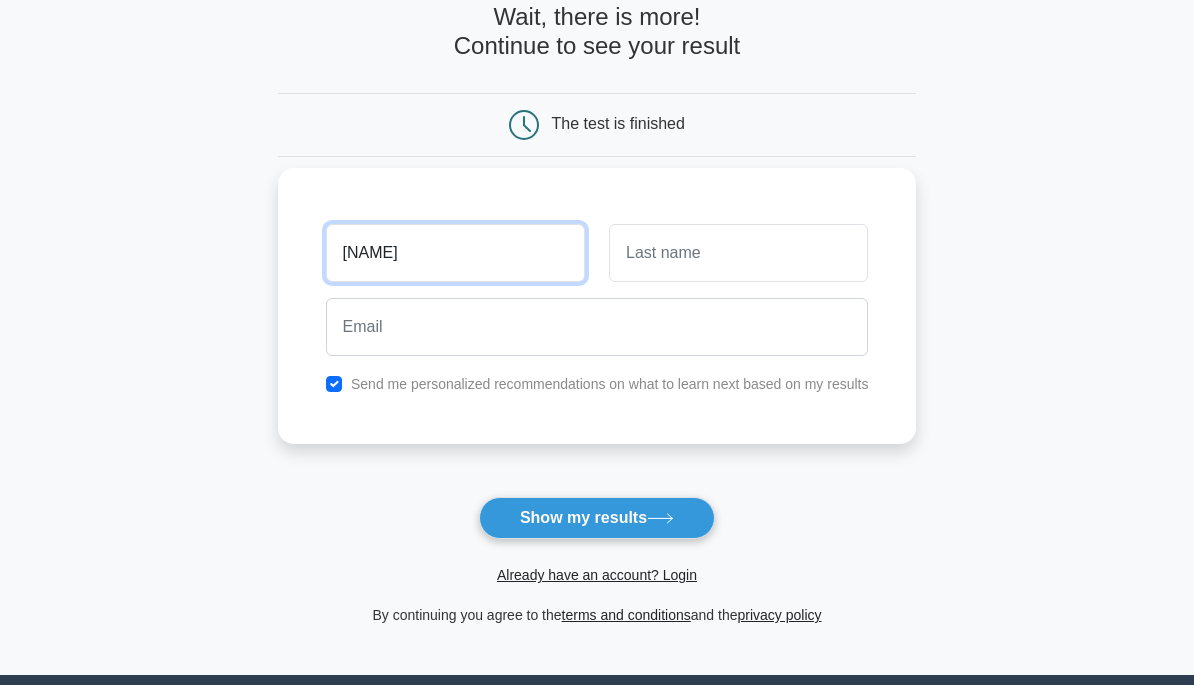 type on "chen" 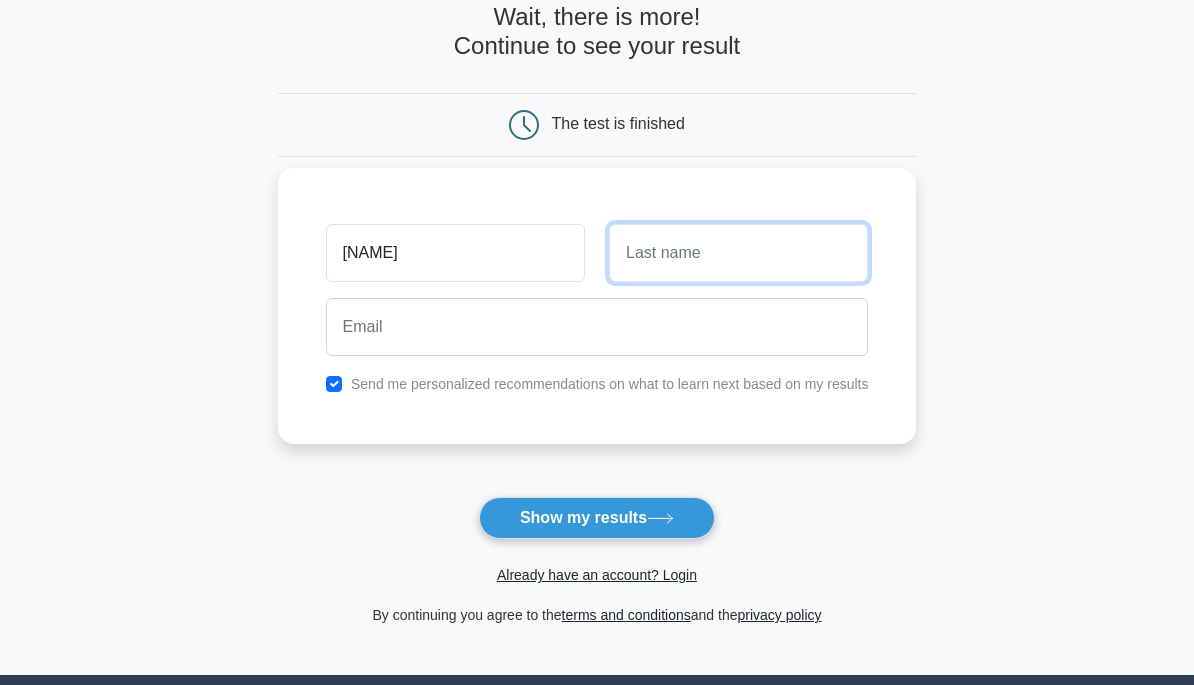 click at bounding box center [738, 253] 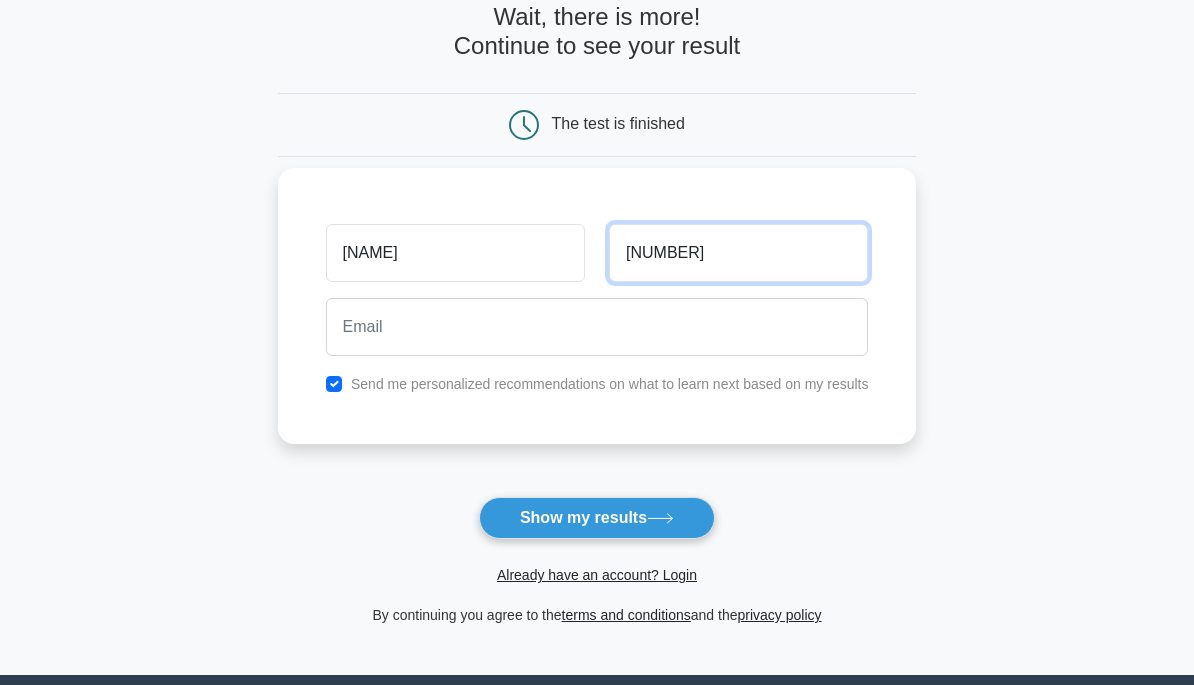type on "111" 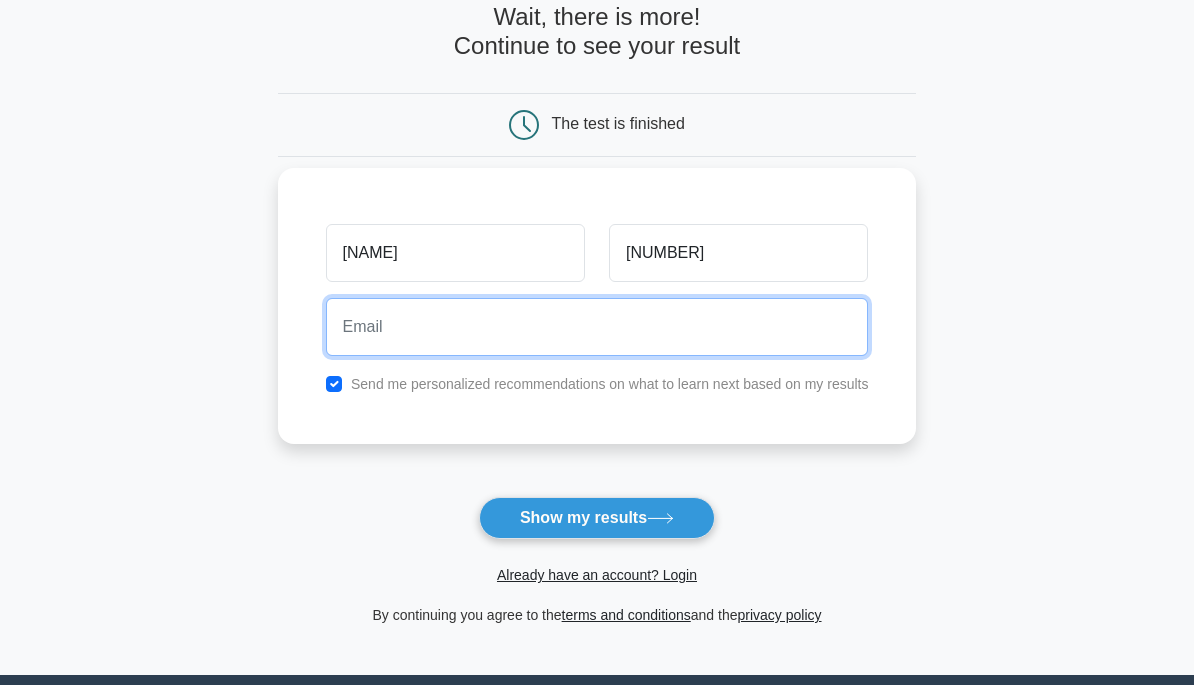 click at bounding box center (597, 327) 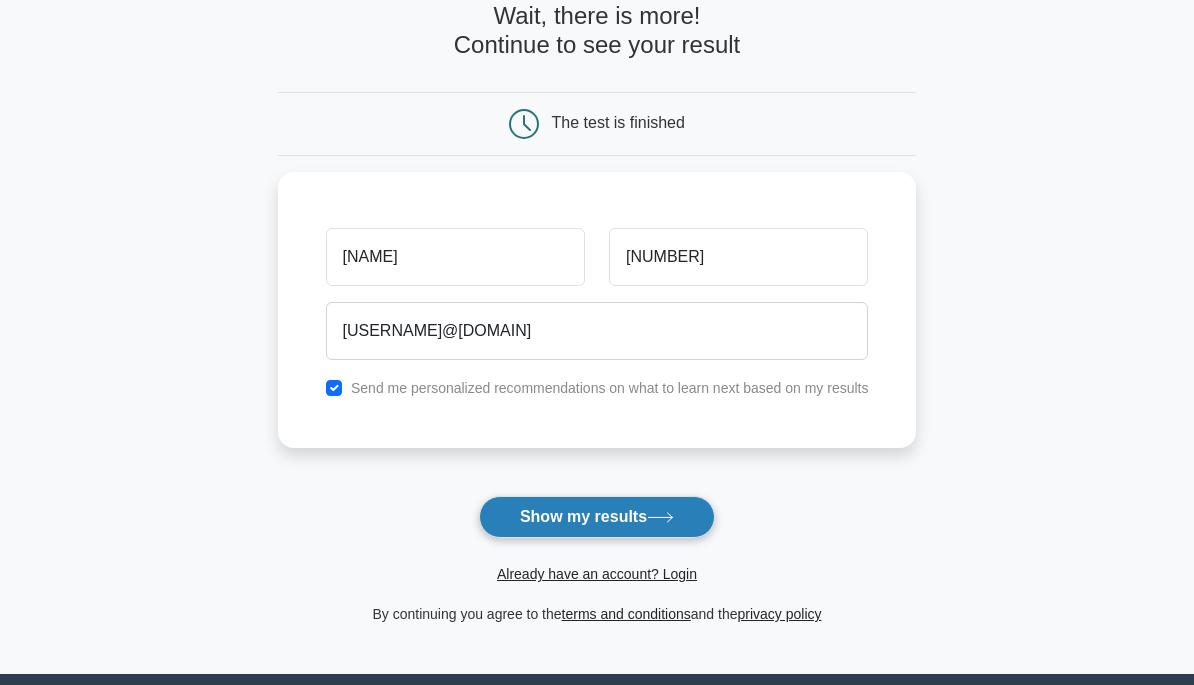 click at bounding box center (660, 518) 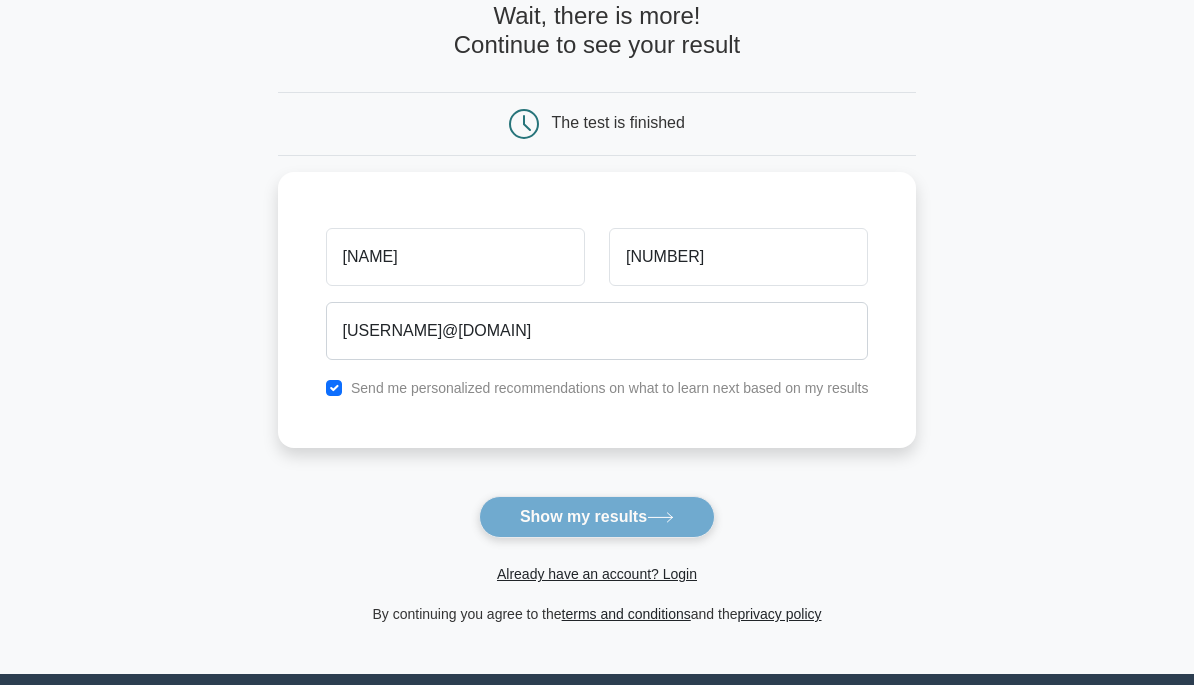 scroll, scrollTop: 110, scrollLeft: 0, axis: vertical 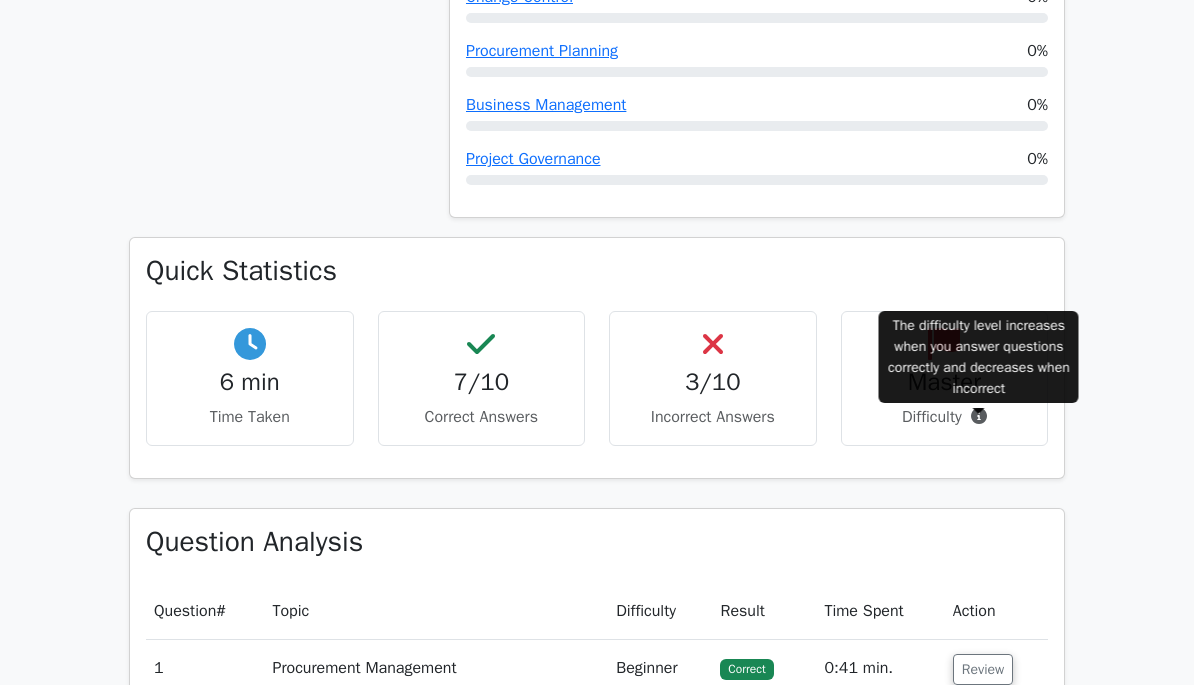 click on "Master
Difficulty" at bounding box center [250, 378] 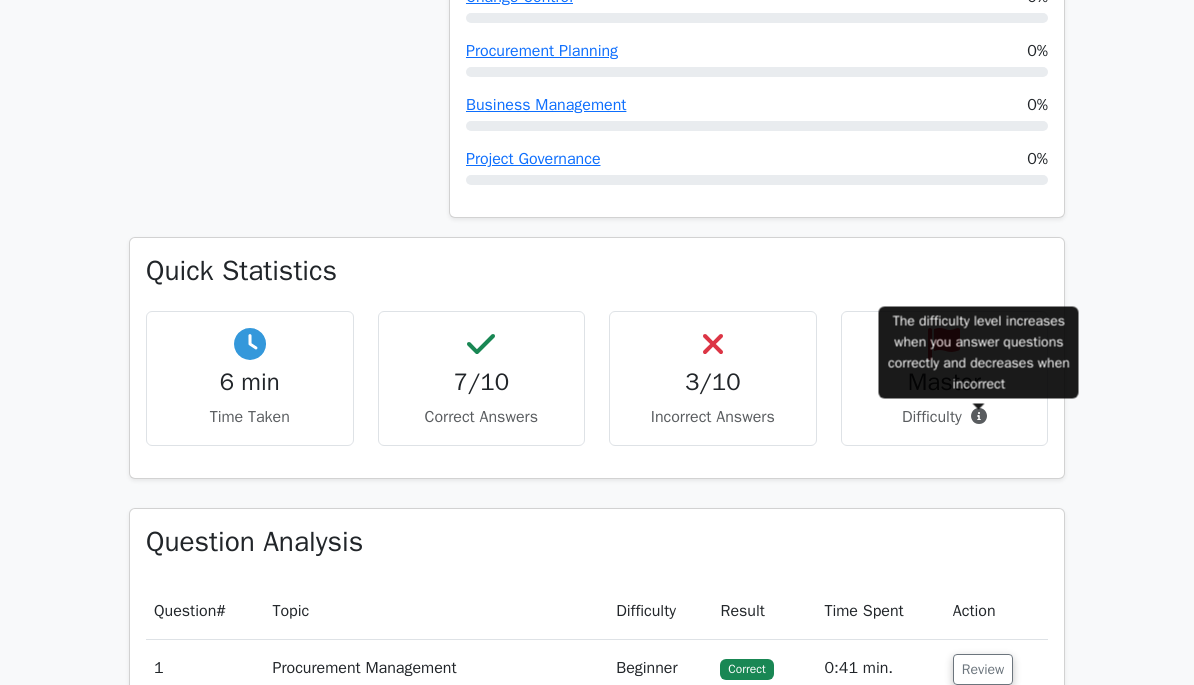 click at bounding box center (979, 416) 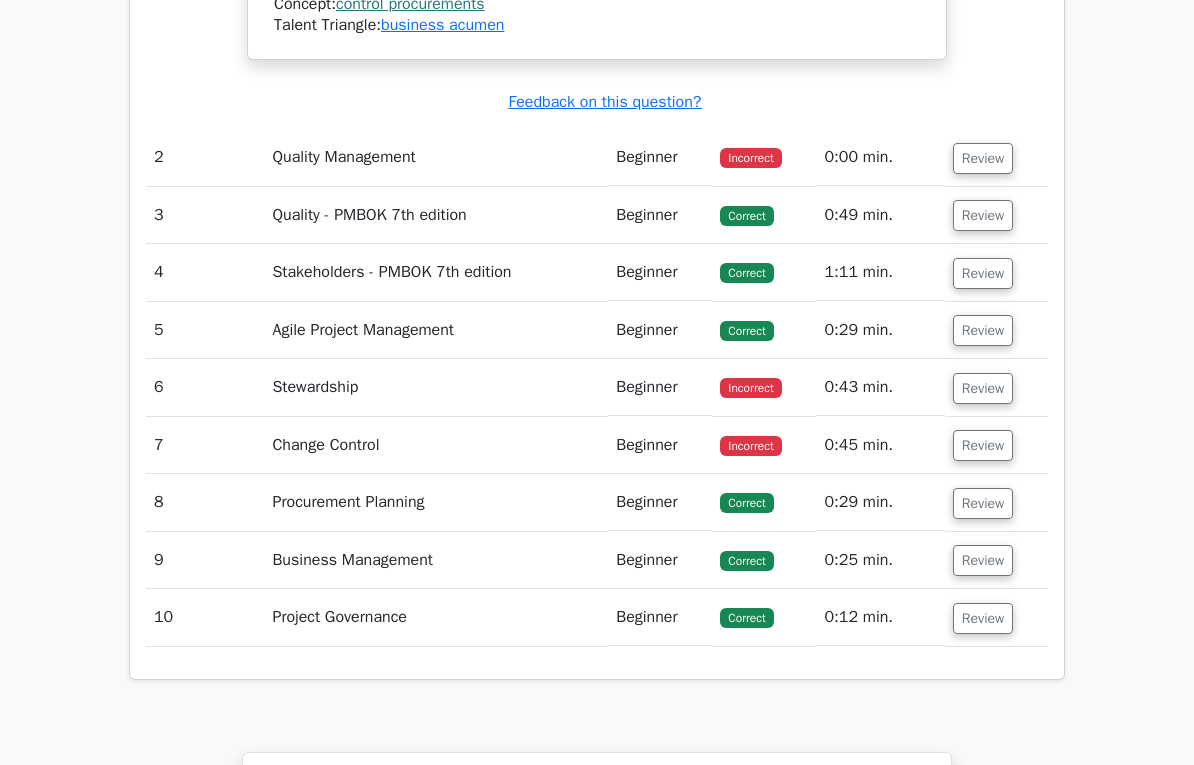 scroll, scrollTop: 2760, scrollLeft: 0, axis: vertical 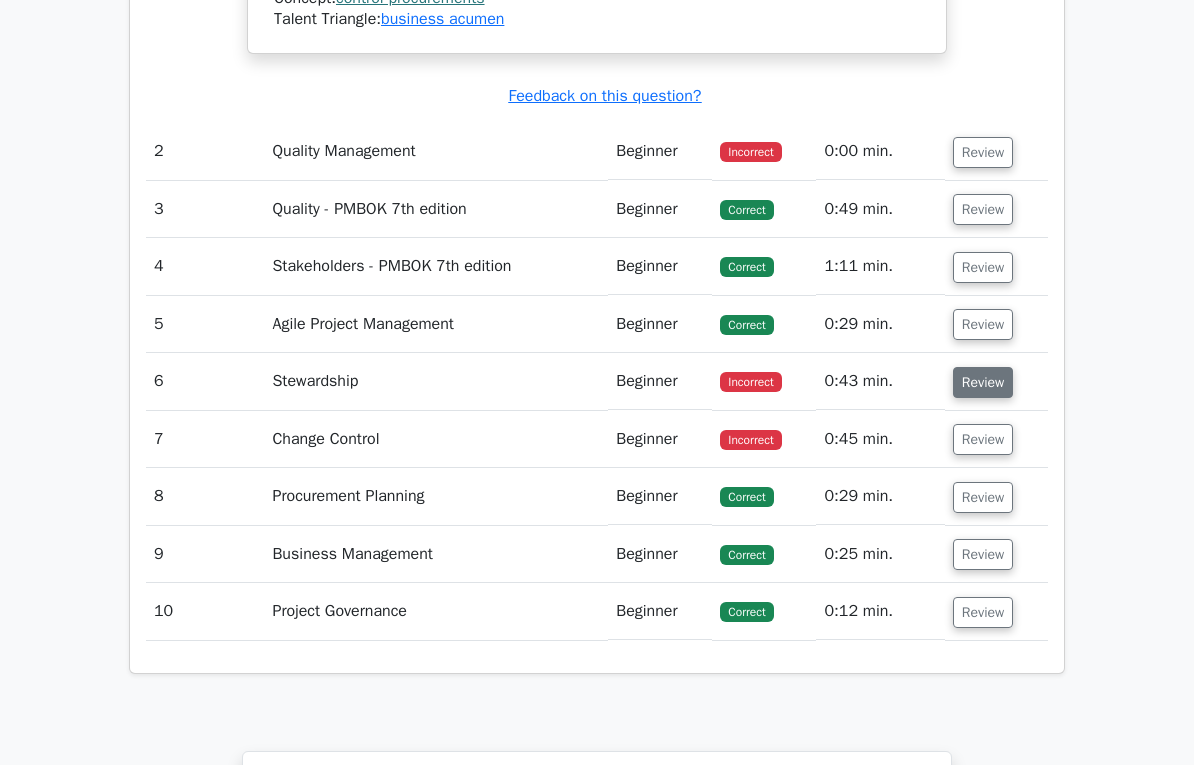 click on "Review" at bounding box center [983, 382] 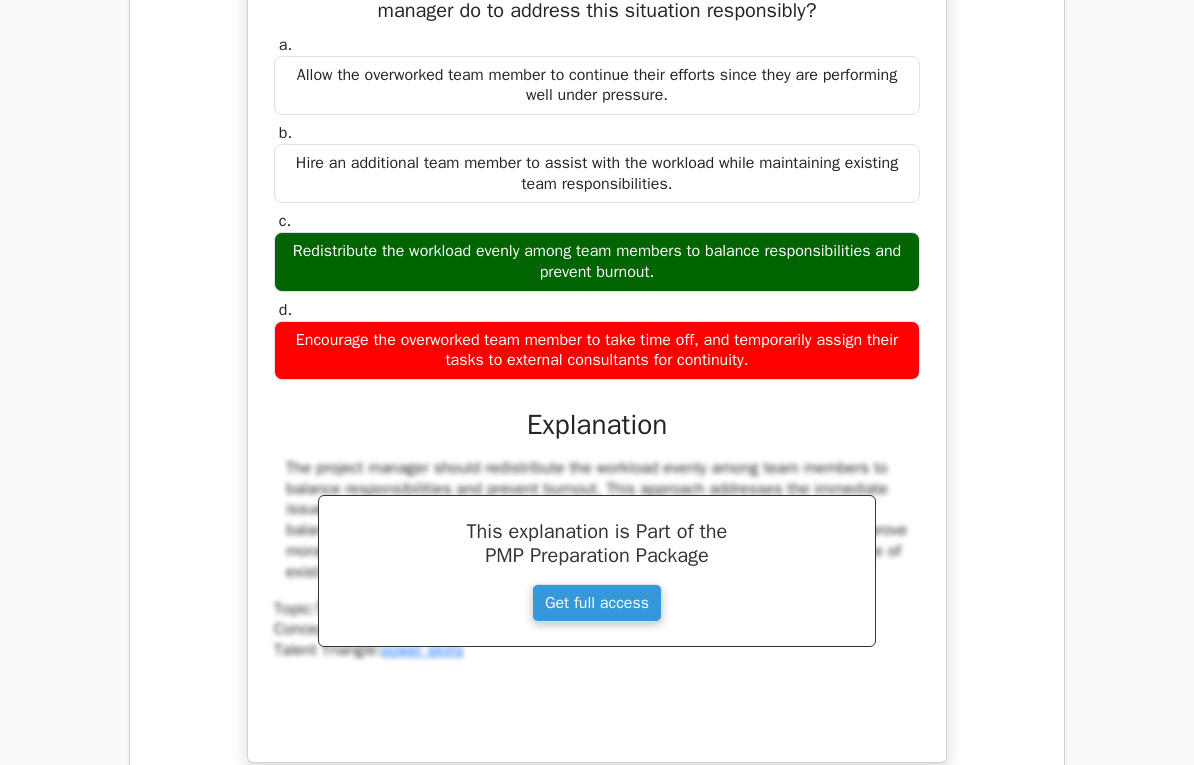 scroll, scrollTop: 3302, scrollLeft: 0, axis: vertical 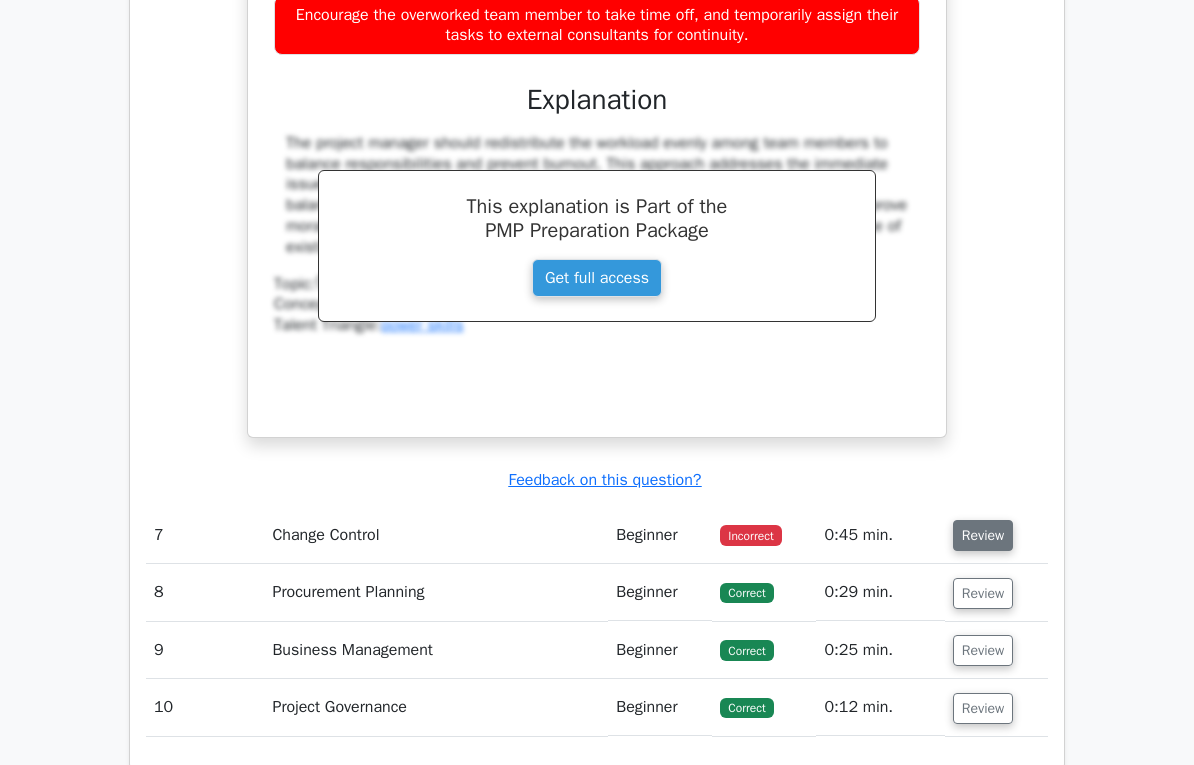click on "Review" at bounding box center (983, 536) 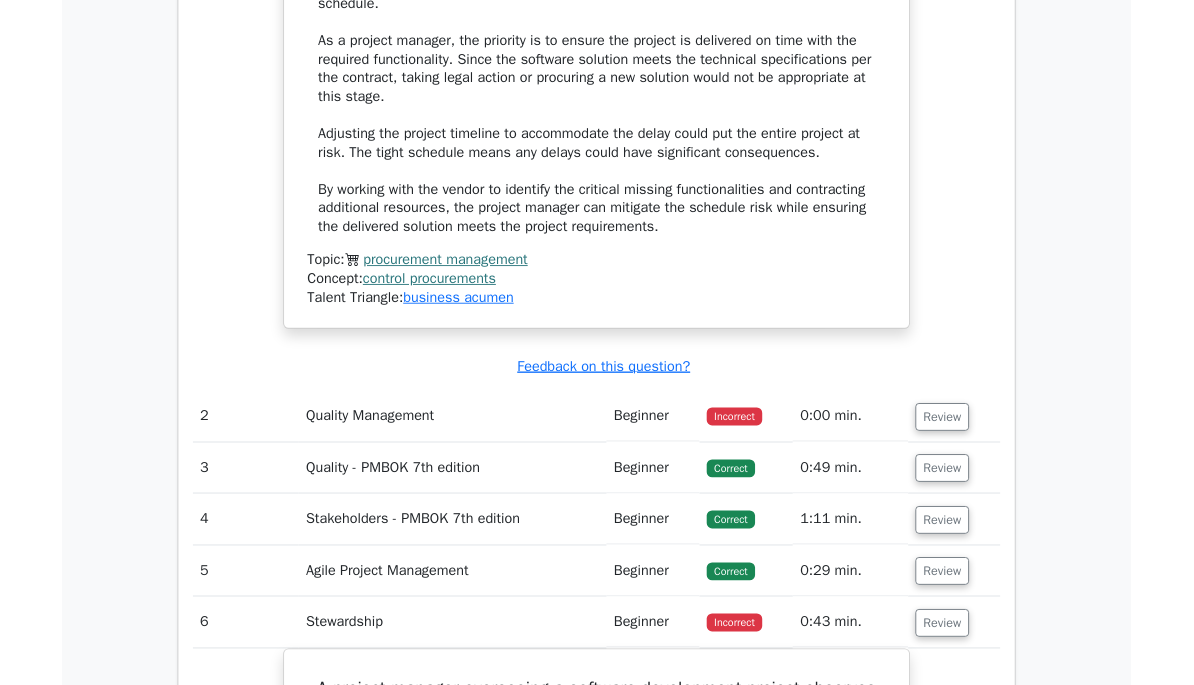 scroll, scrollTop: 2527, scrollLeft: 0, axis: vertical 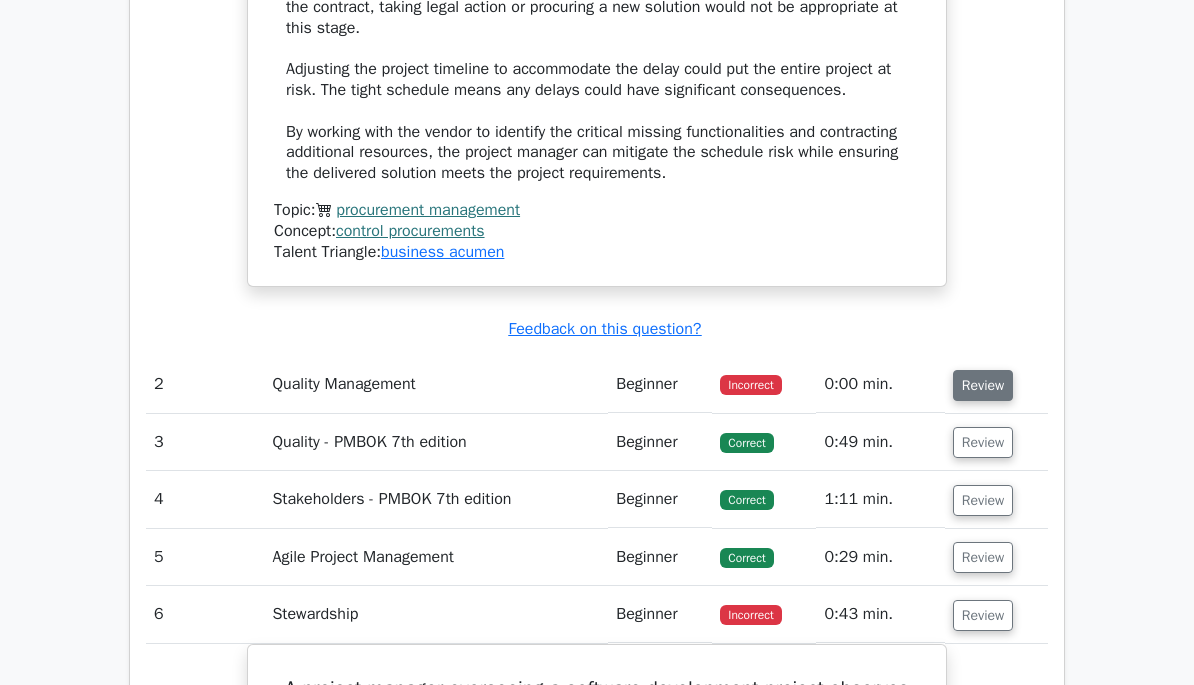 click on "Review" at bounding box center (983, 385) 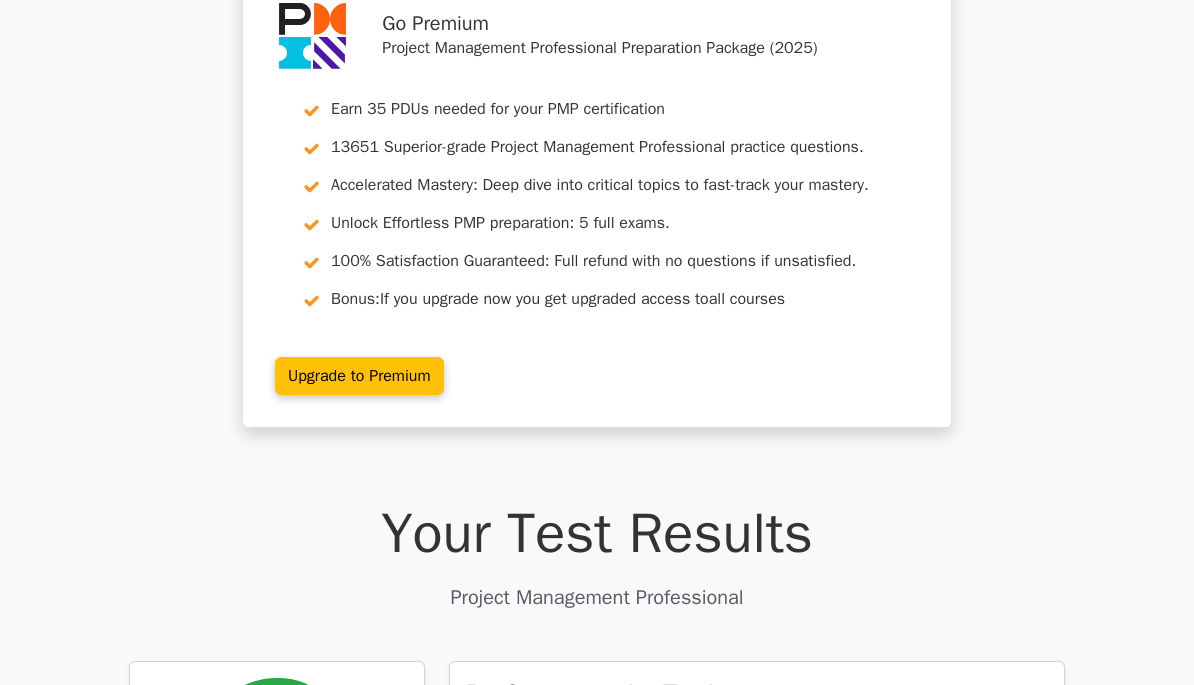 scroll, scrollTop: 0, scrollLeft: 0, axis: both 